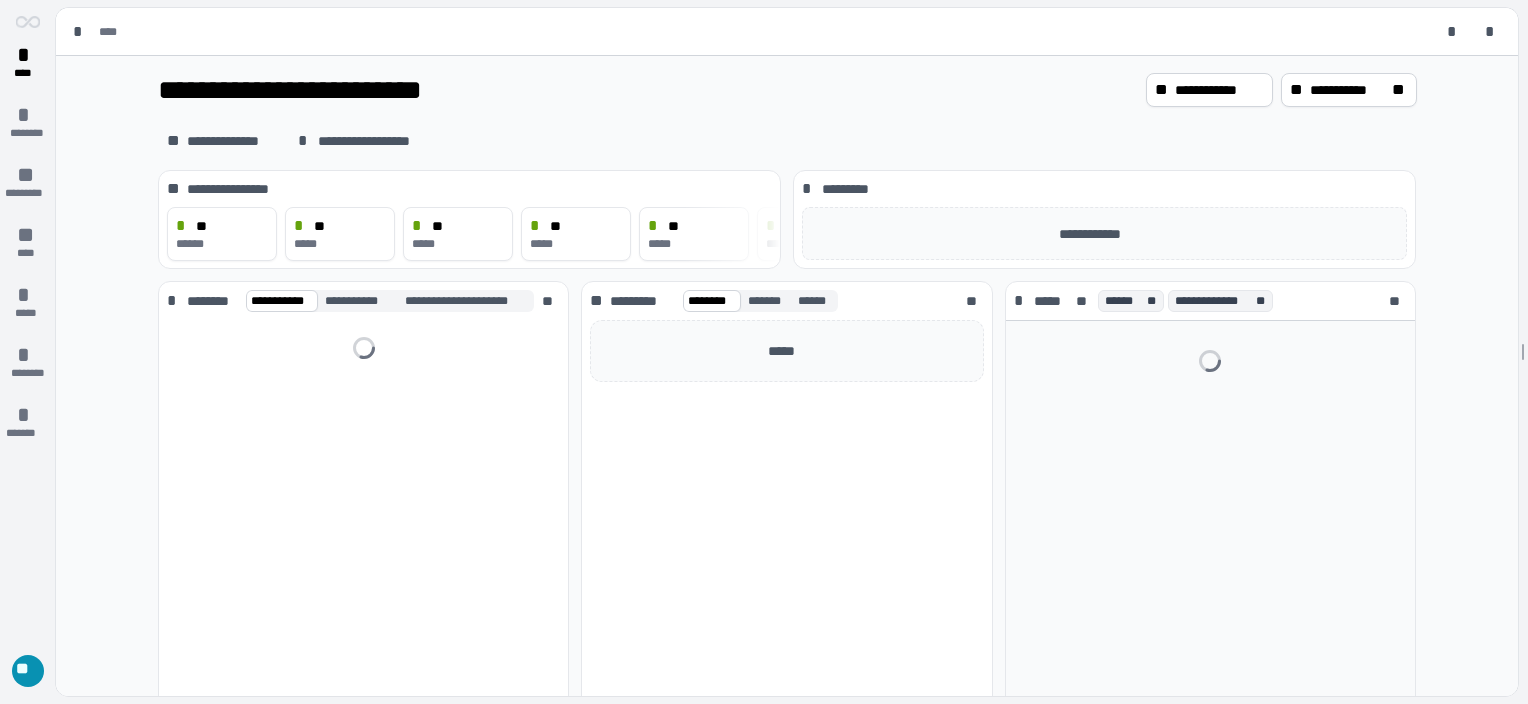 scroll, scrollTop: 0, scrollLeft: 0, axis: both 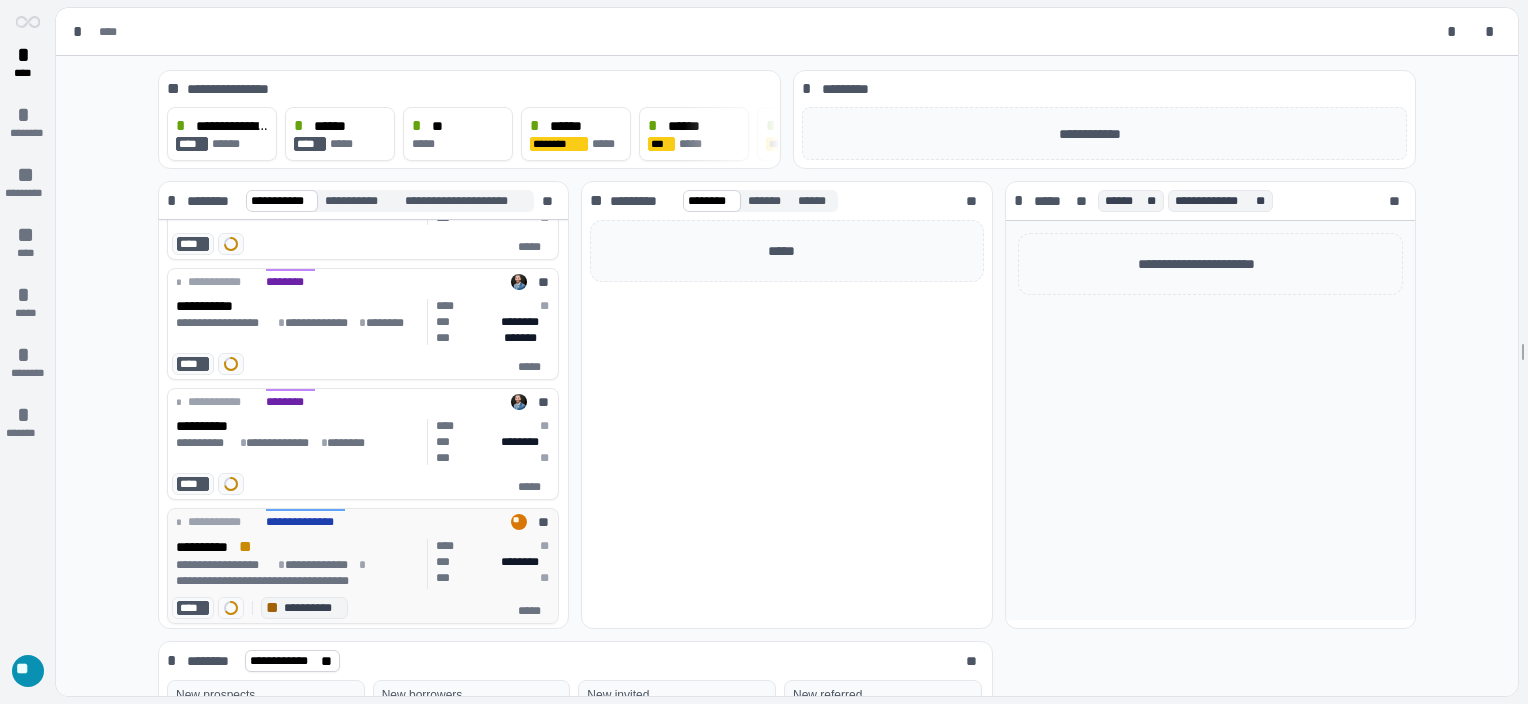 click on "**********" at bounding box center (298, 547) 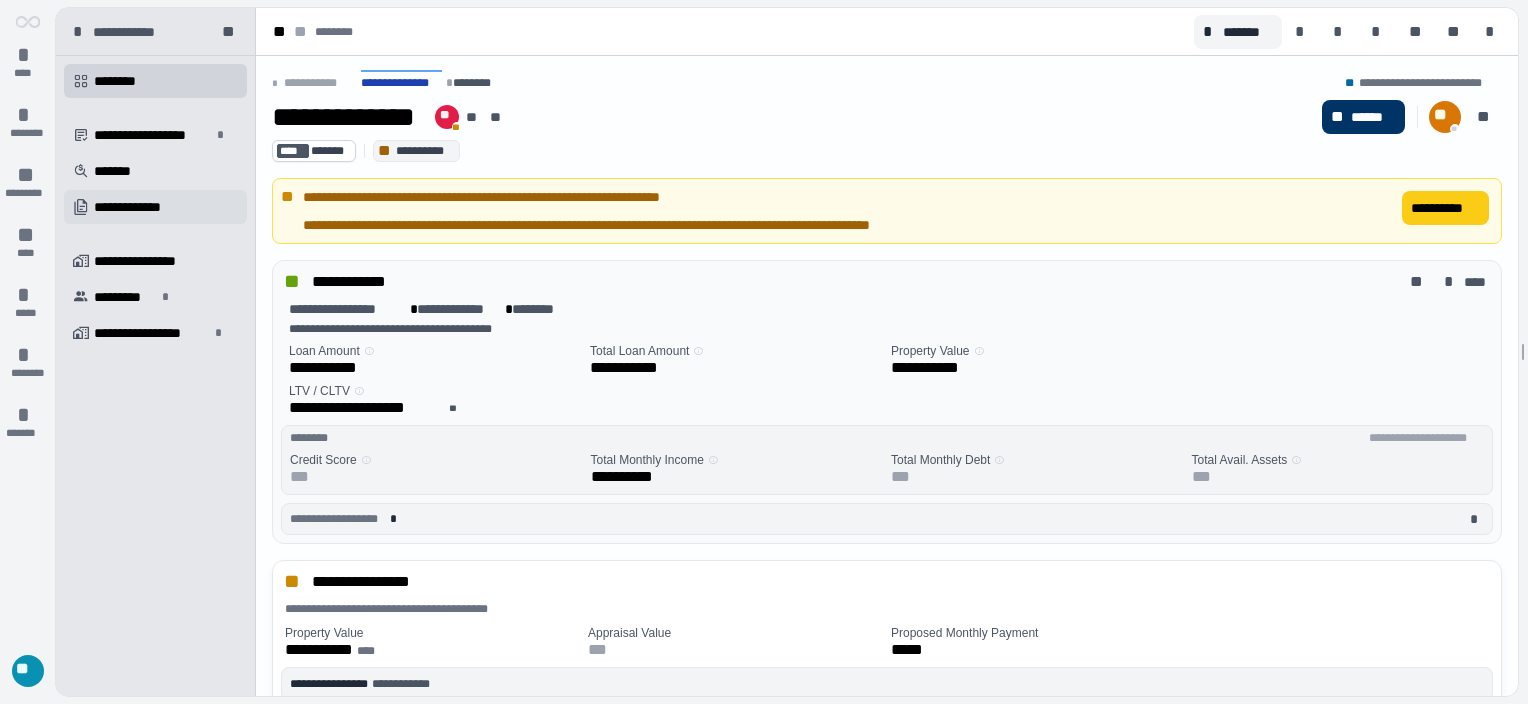 click on "**********" at bounding box center [139, 207] 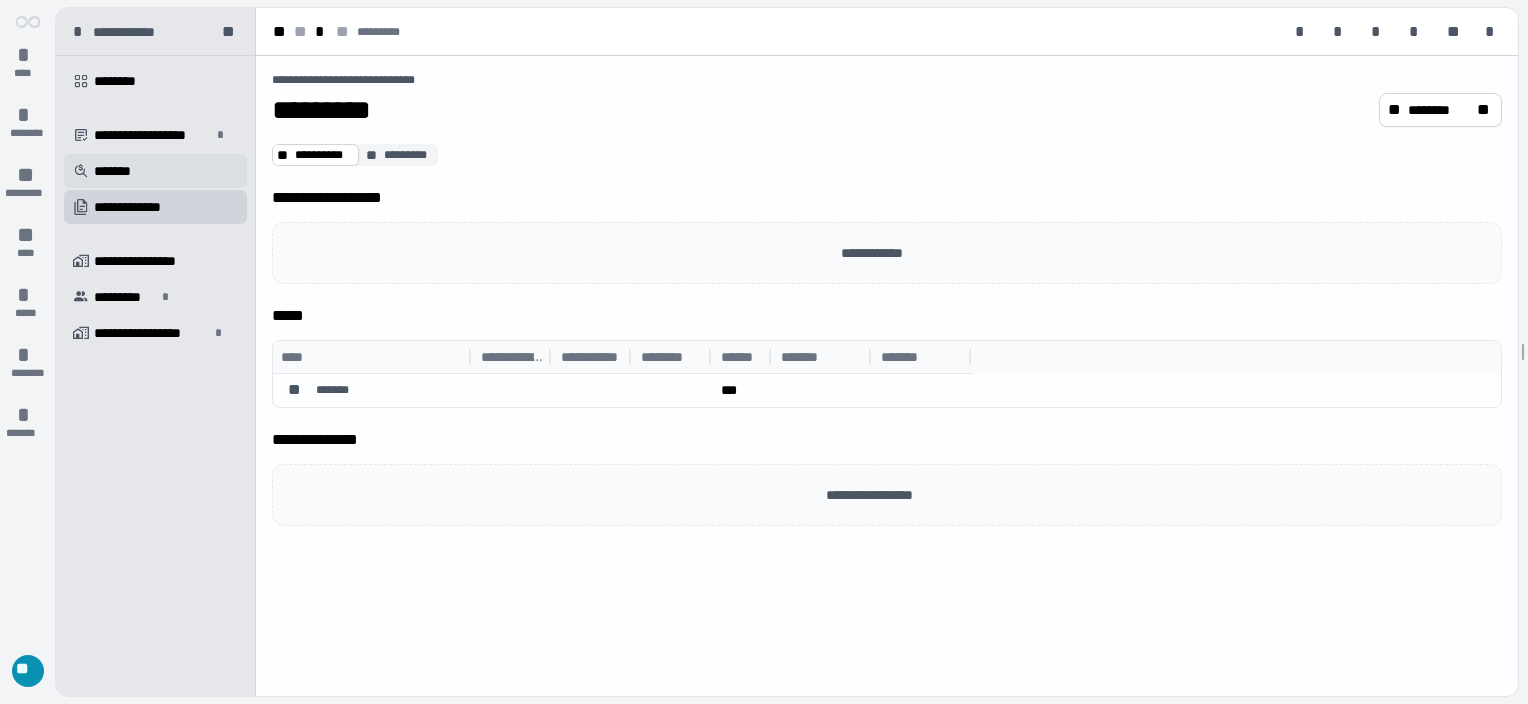click on " *******" at bounding box center [155, 171] 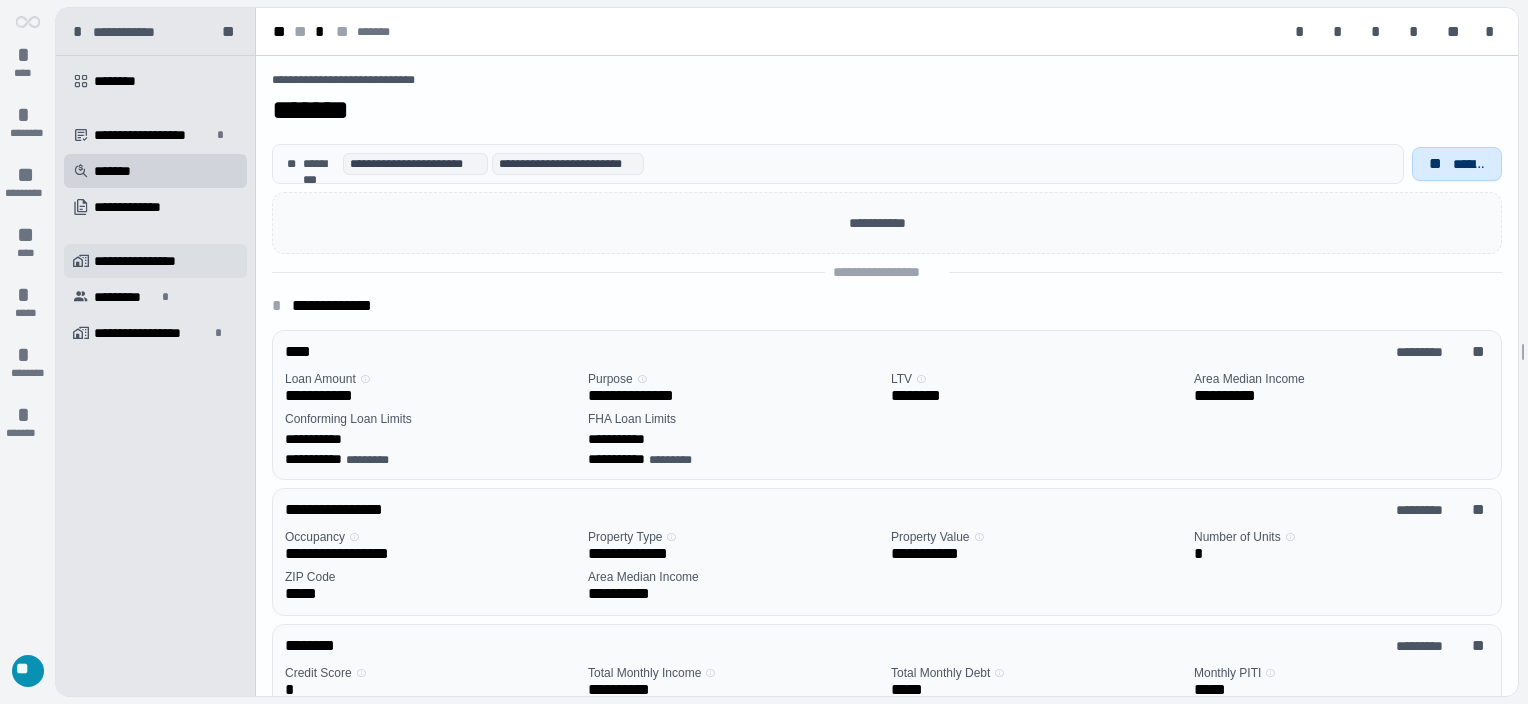 click on "**********" at bounding box center (155, 261) 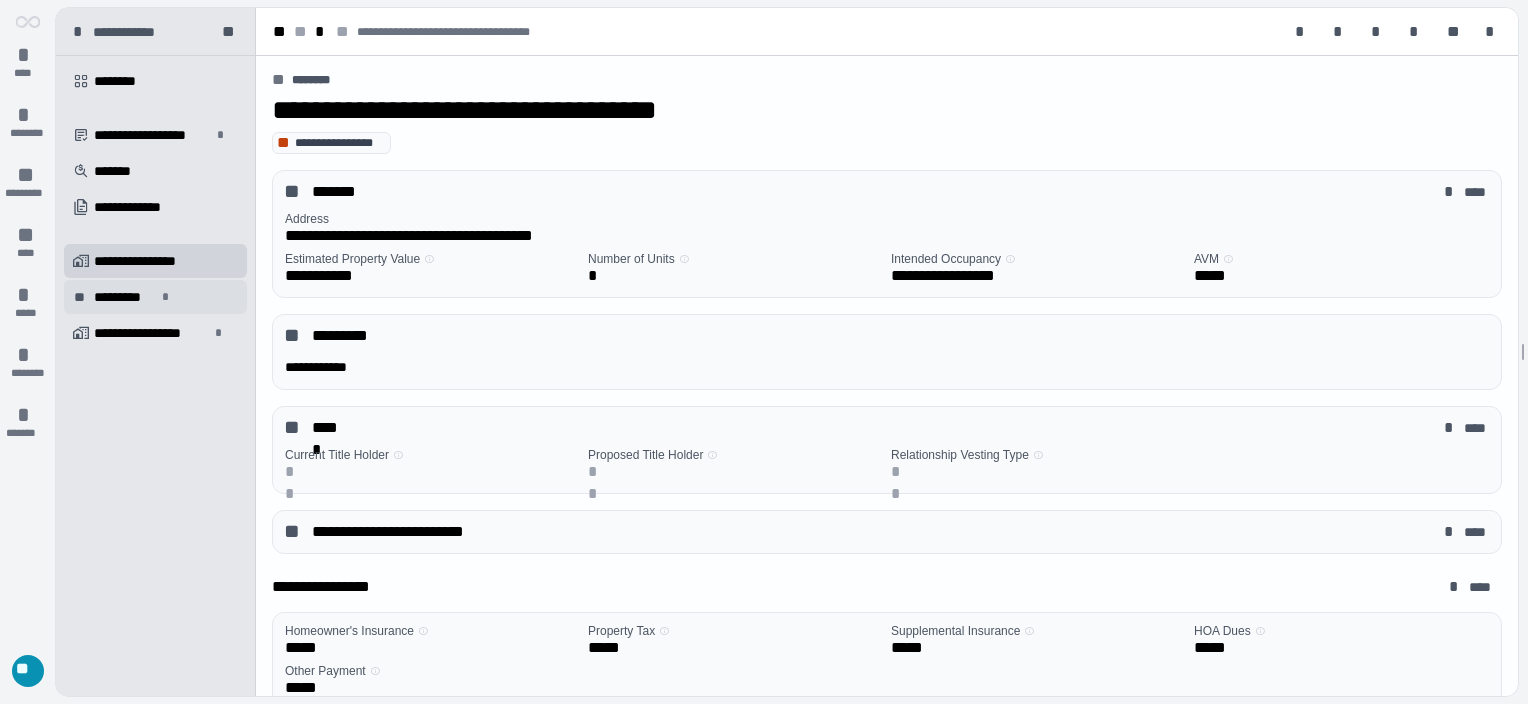 click on "** 󰀎 ********* *" at bounding box center (155, 297) 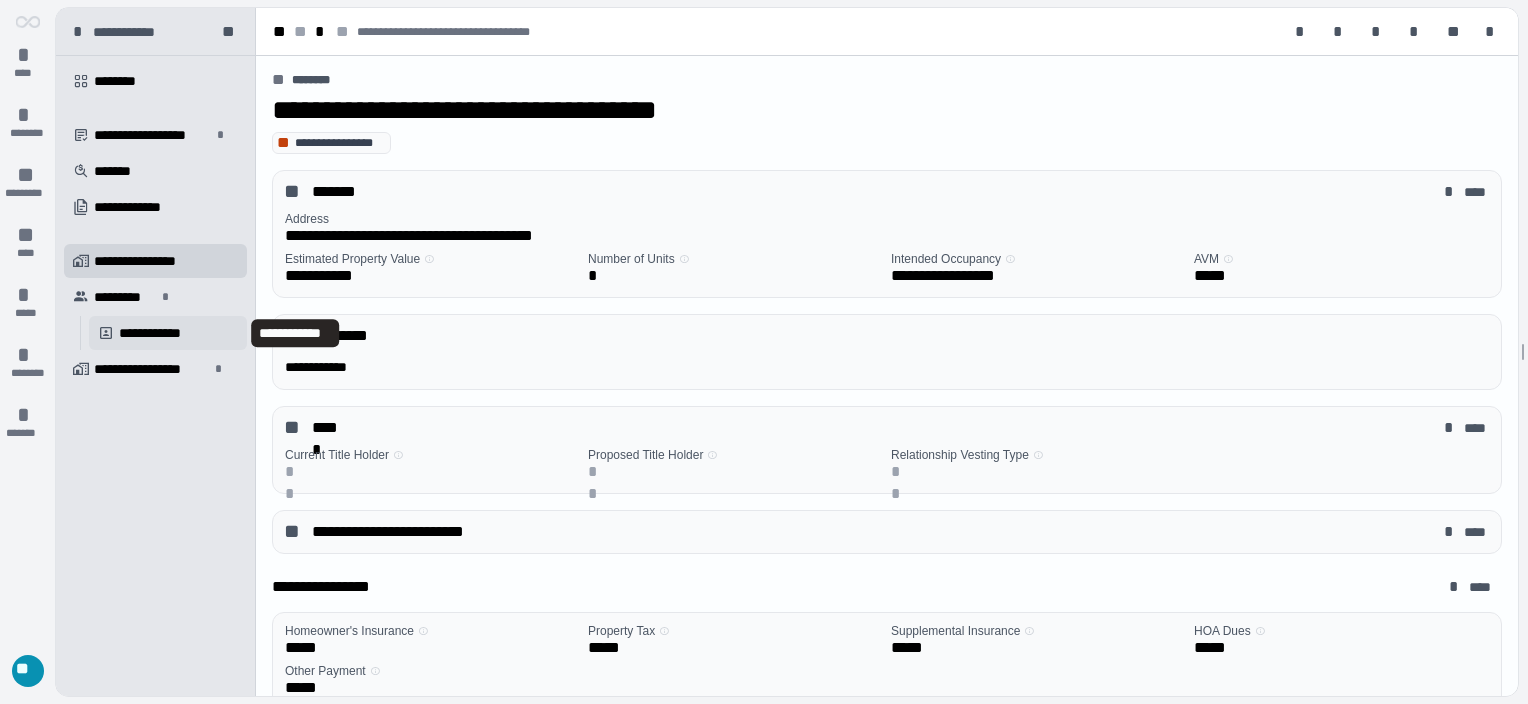 click on "**********" at bounding box center [155, 333] 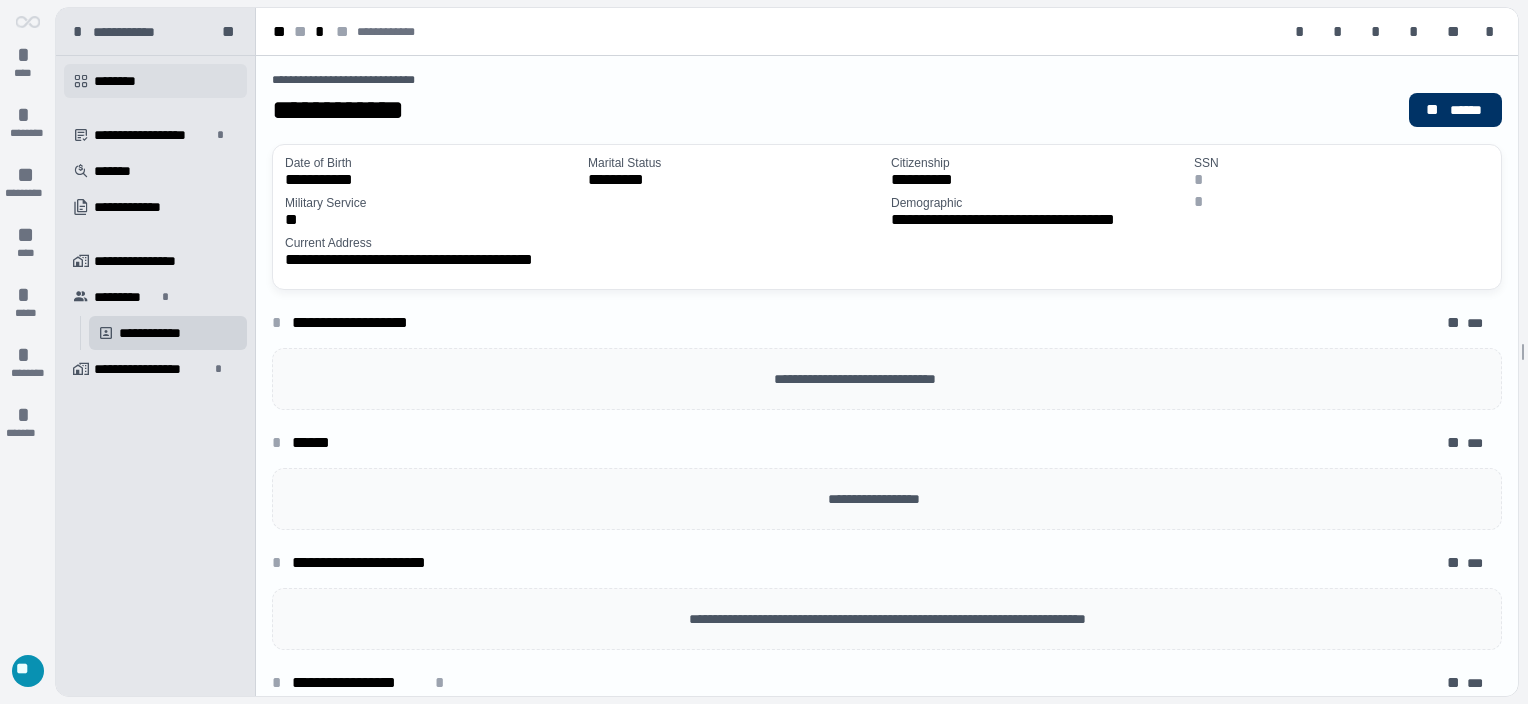 click on "********" at bounding box center [122, 81] 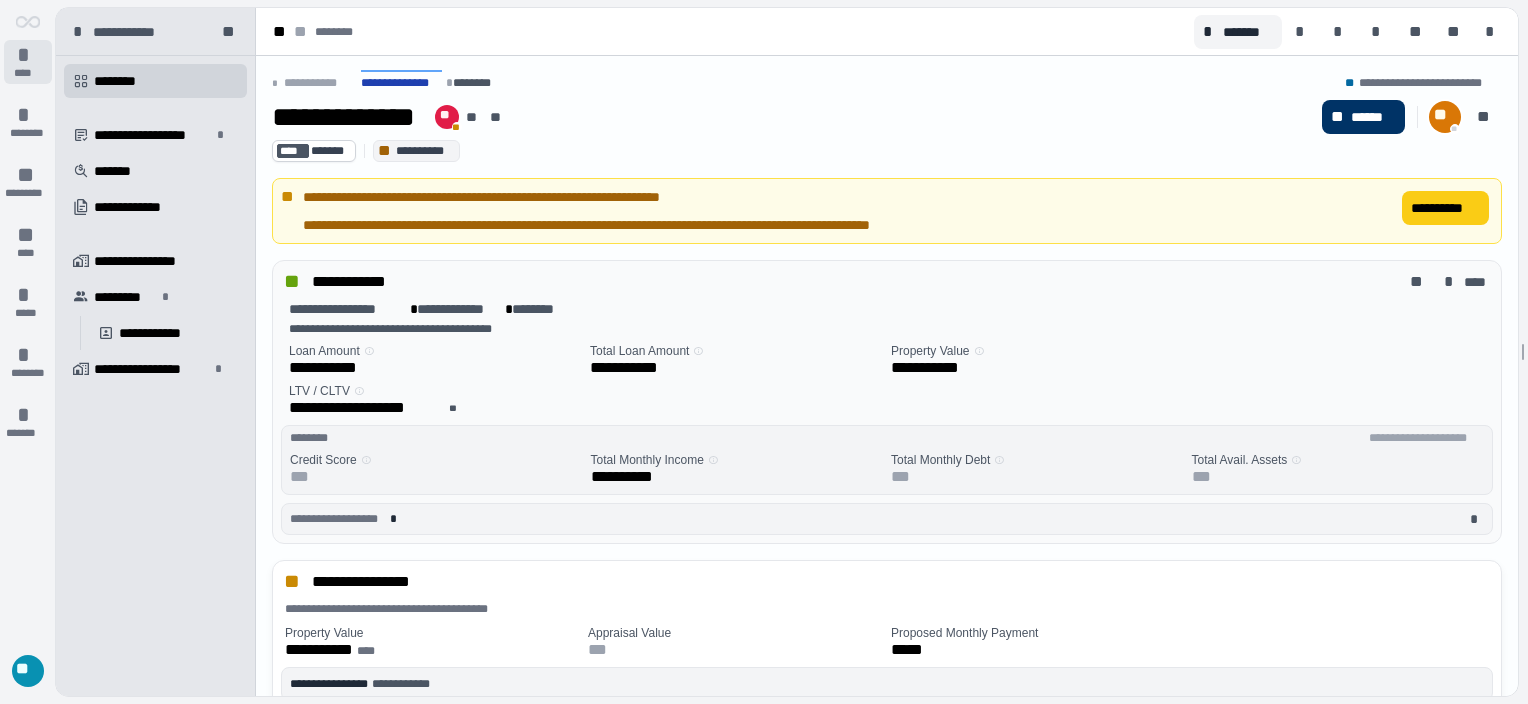 click on "****" at bounding box center (28, 73) 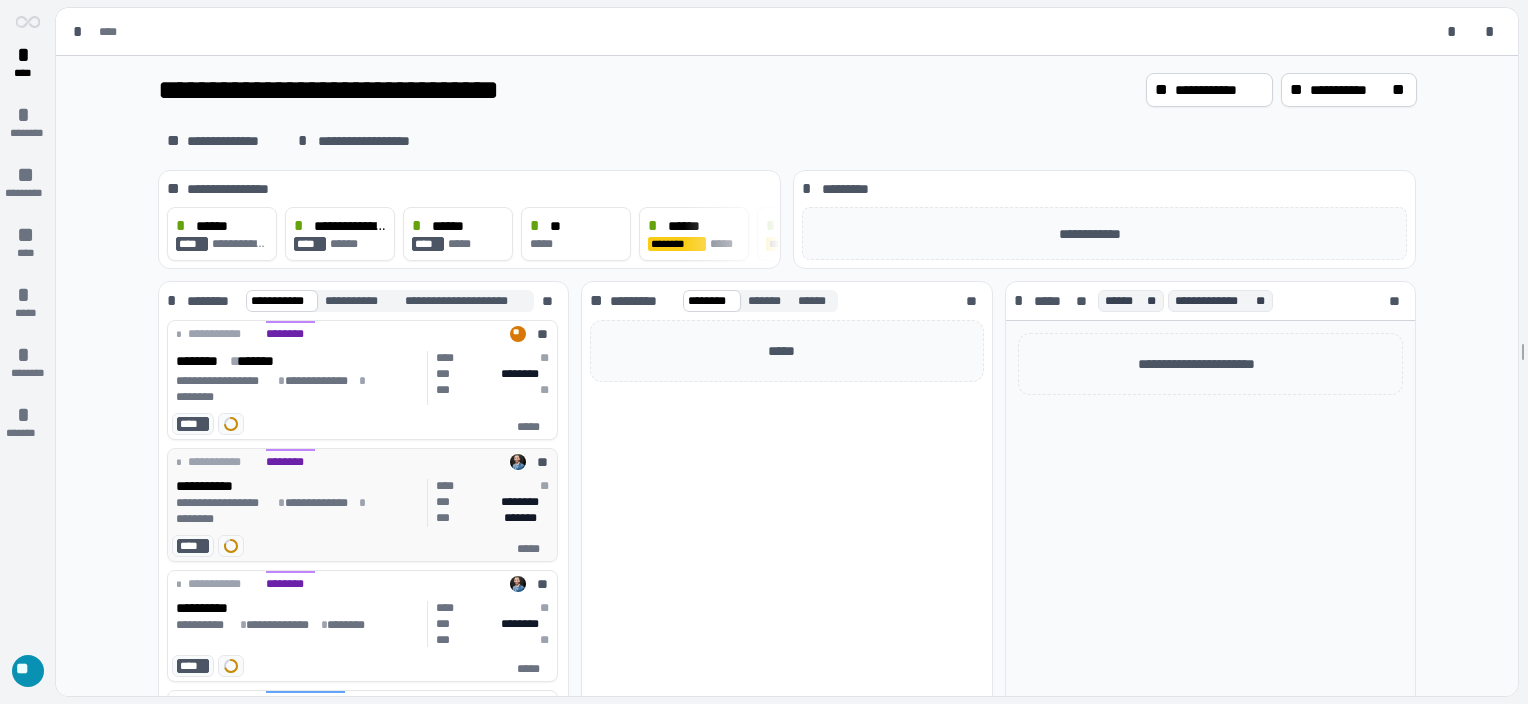 click on "**********" at bounding box center (298, 486) 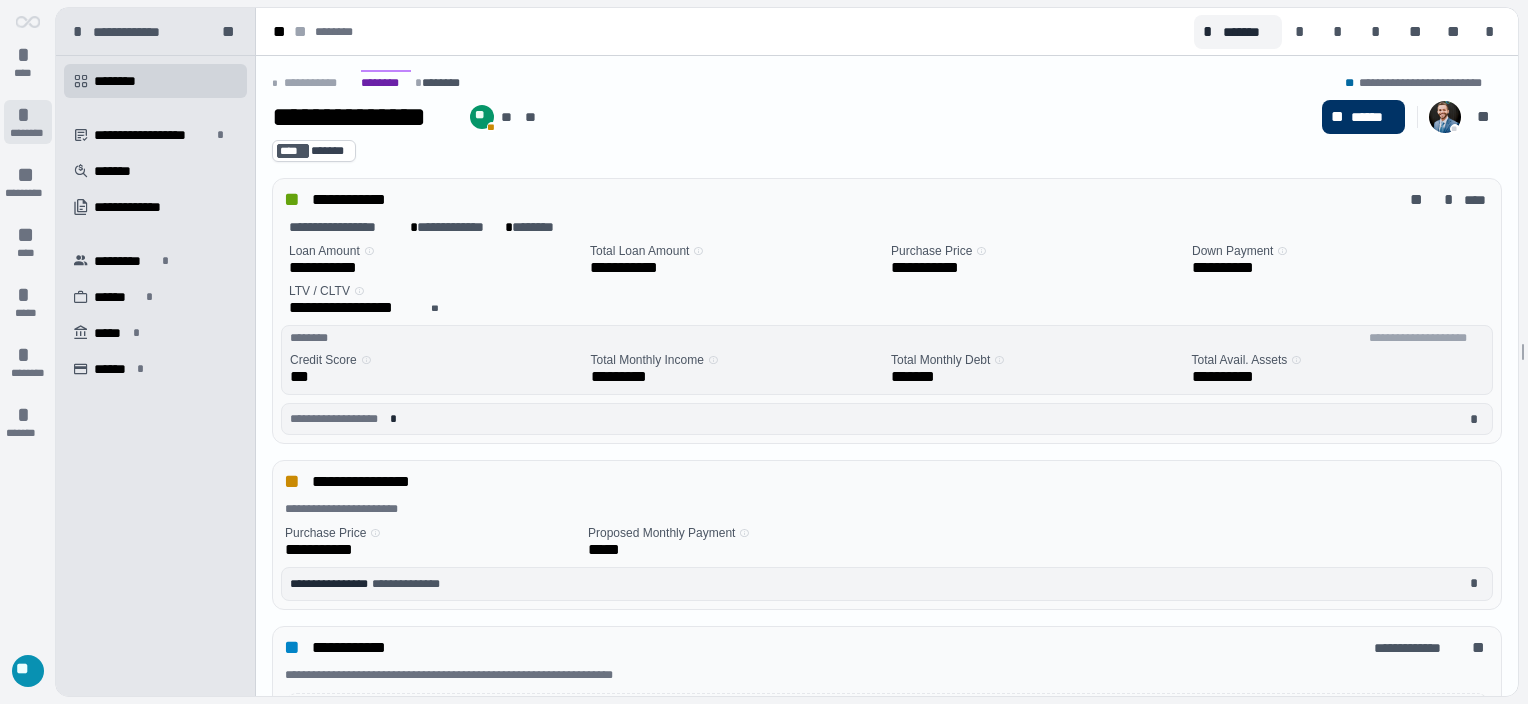 click on "*" at bounding box center [28, 115] 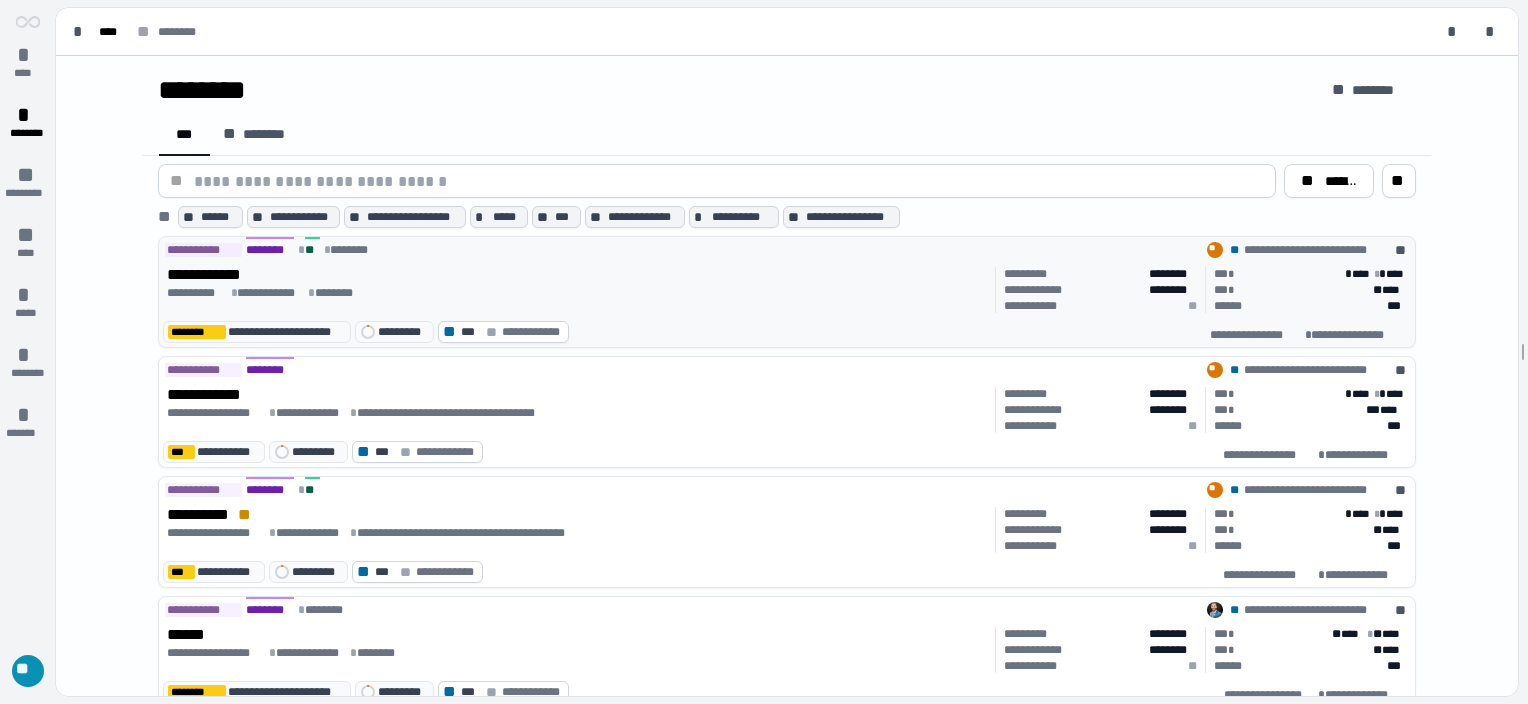 click on "********" at bounding box center [342, 293] 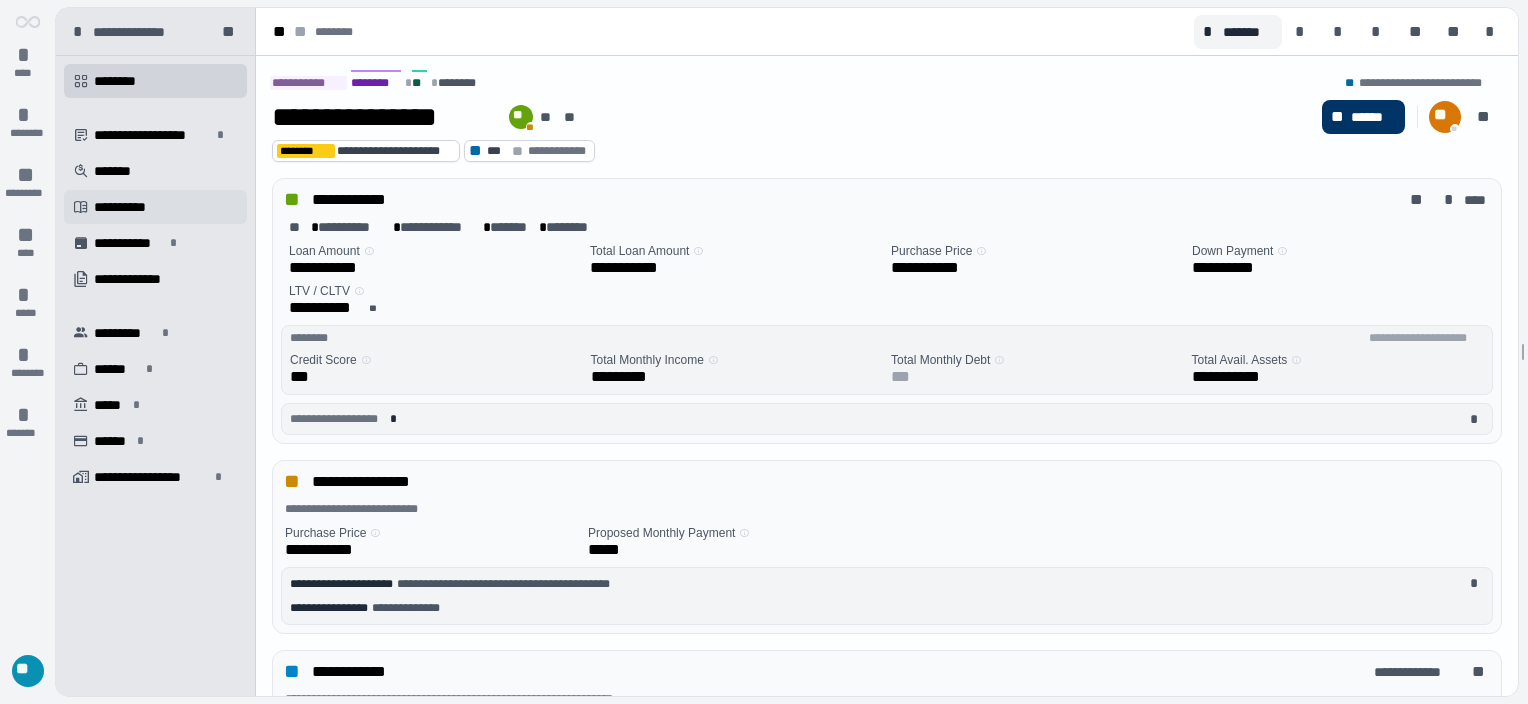 click on "**********" at bounding box center (125, 207) 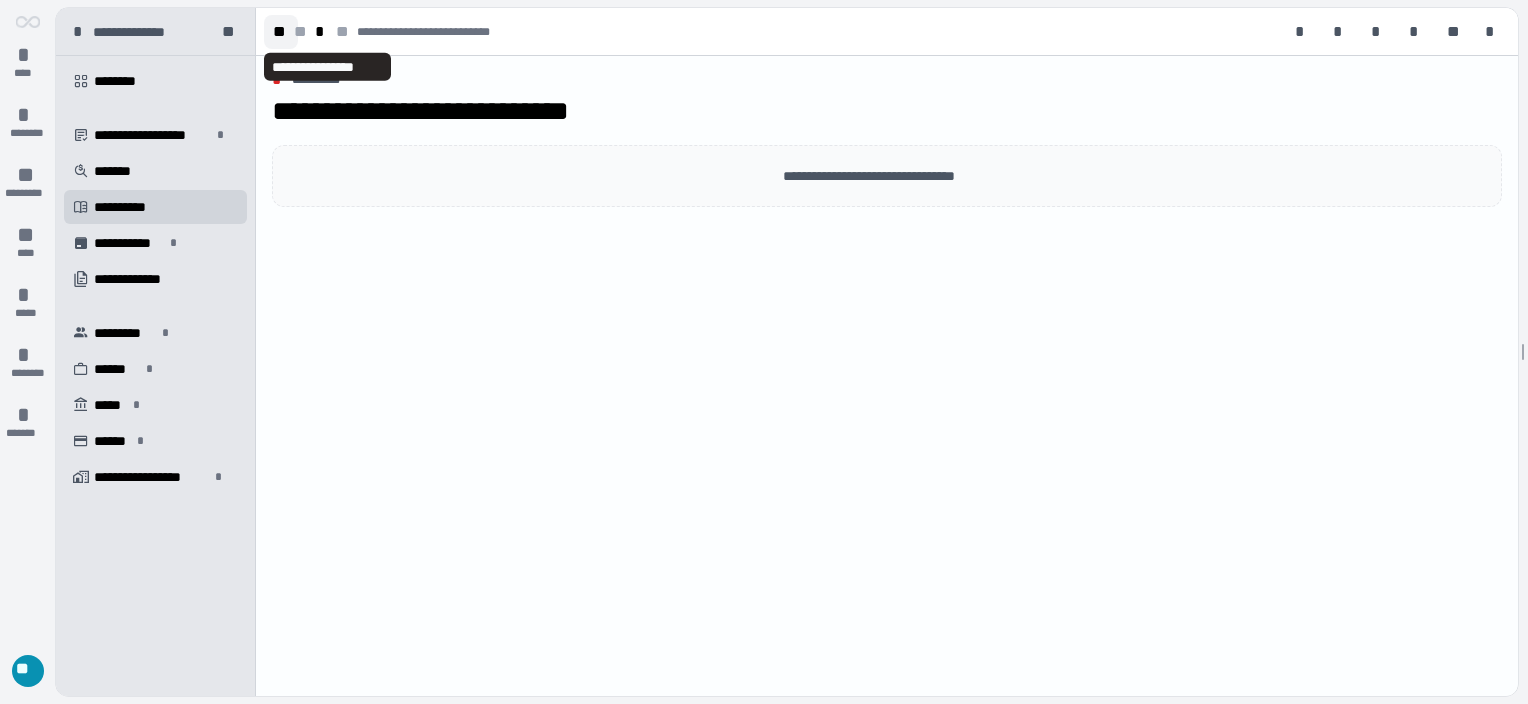 click on "**" at bounding box center [281, 32] 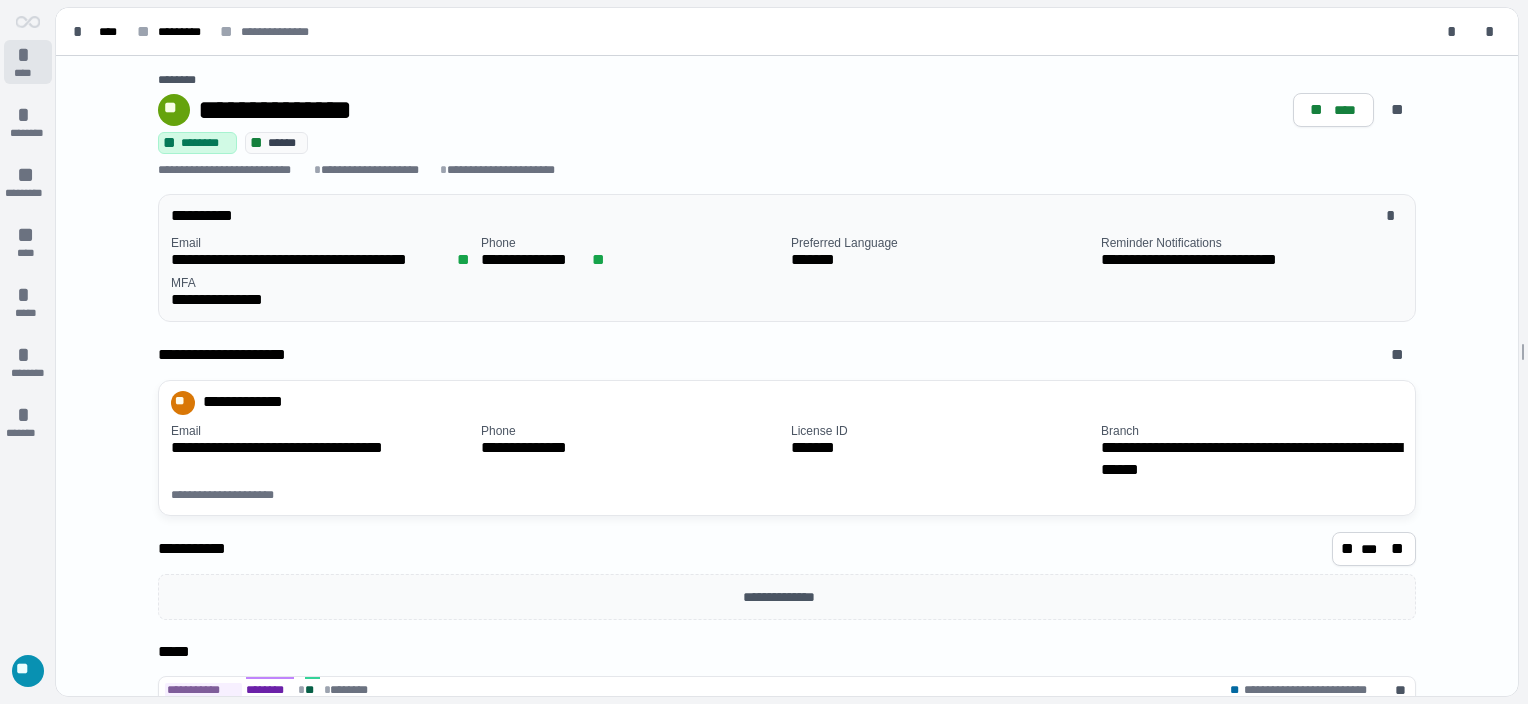 click on "* ****" at bounding box center [28, 62] 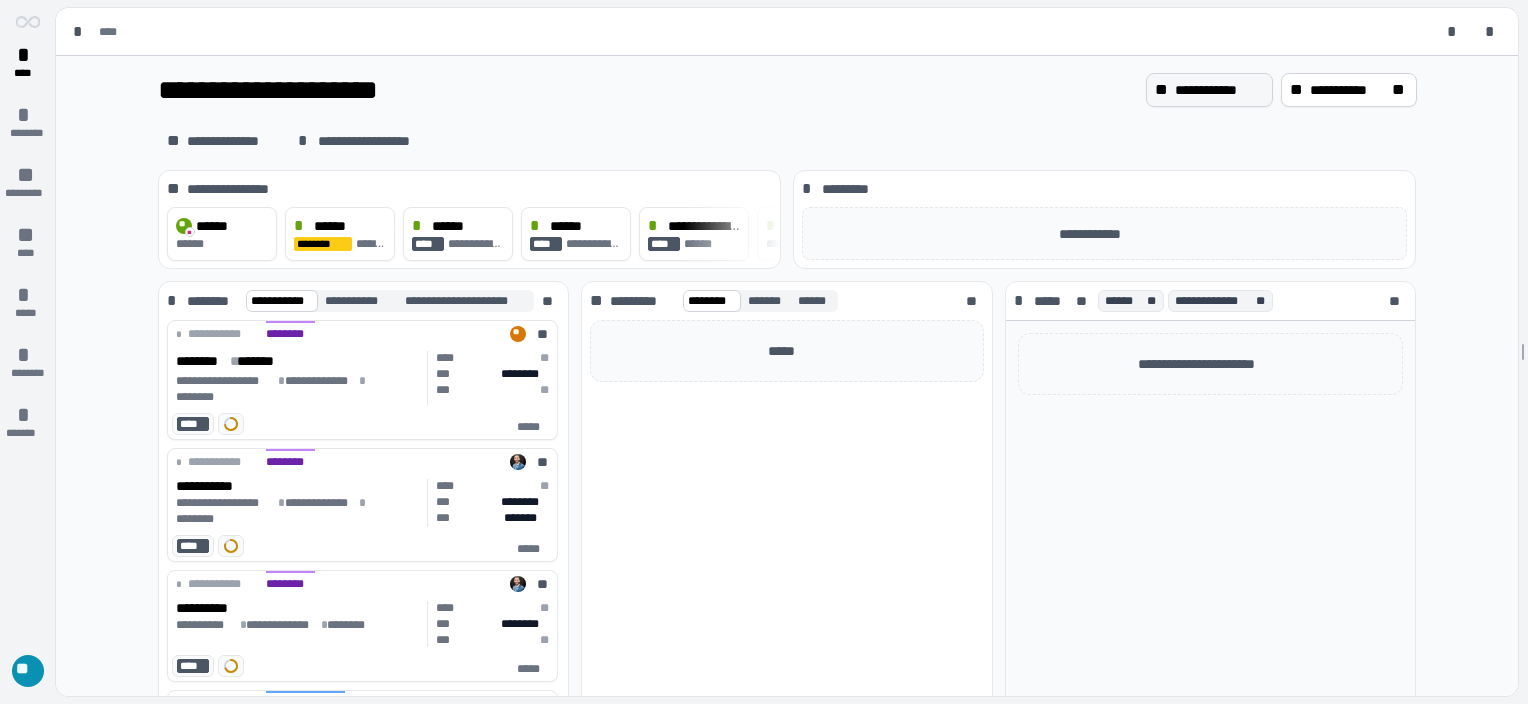 click on "**********" at bounding box center (1219, 90) 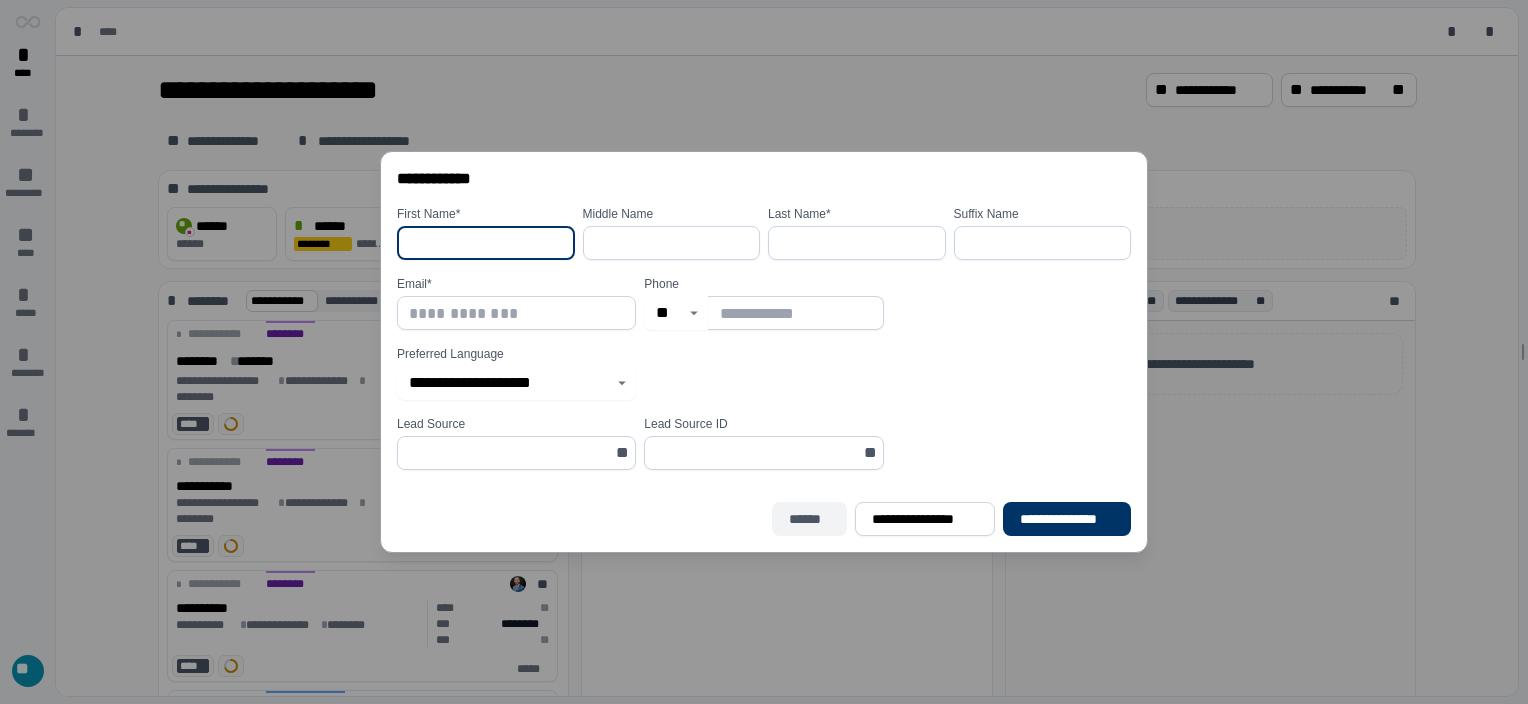 click on "******" at bounding box center (810, 519) 